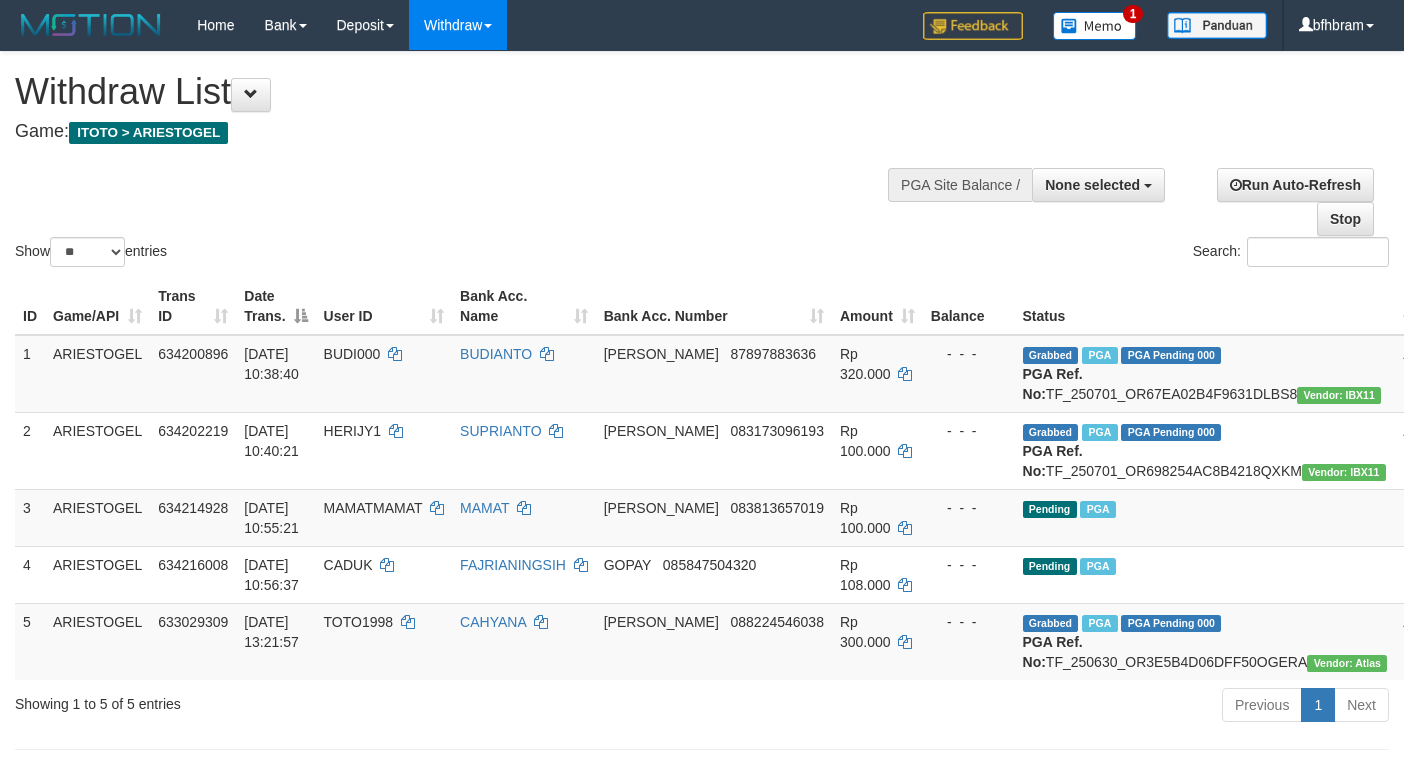 select 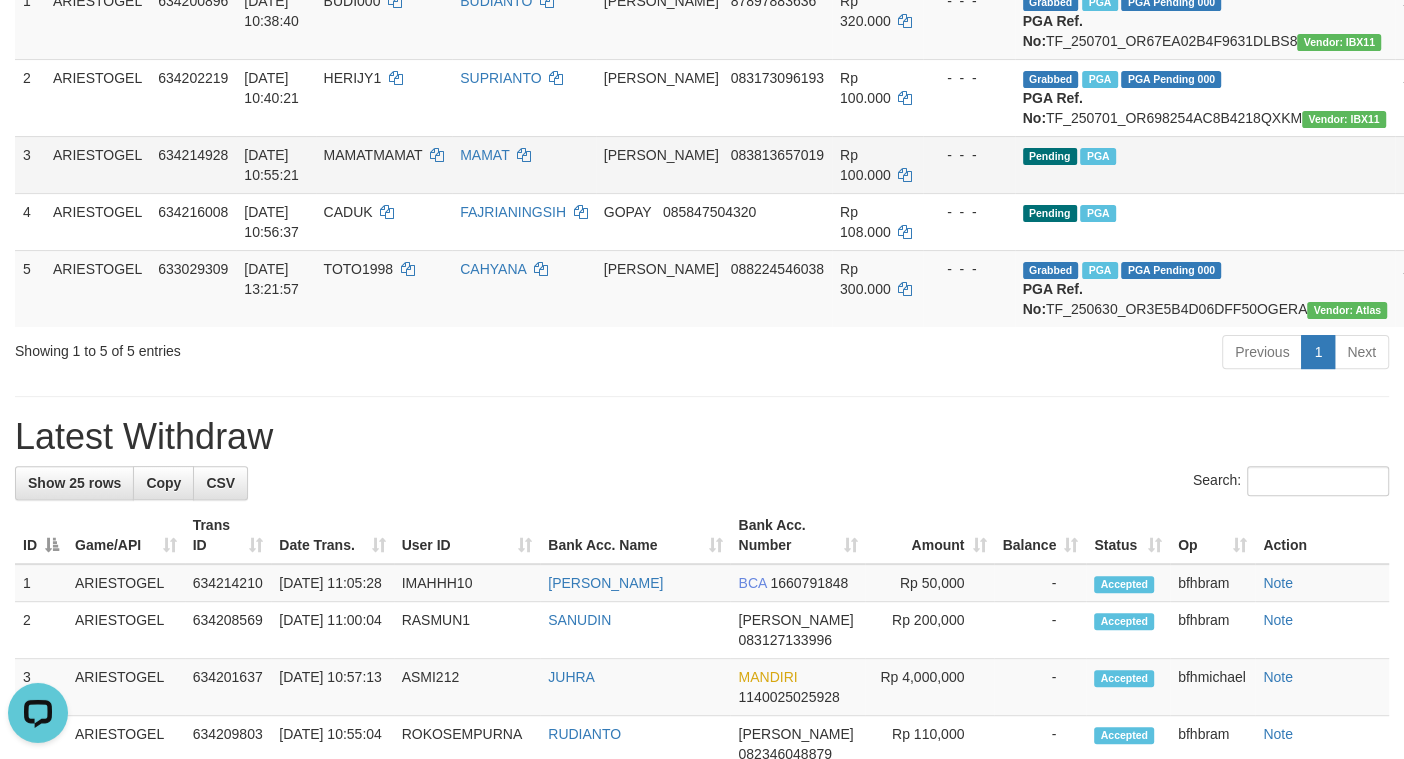scroll, scrollTop: 350, scrollLeft: 0, axis: vertical 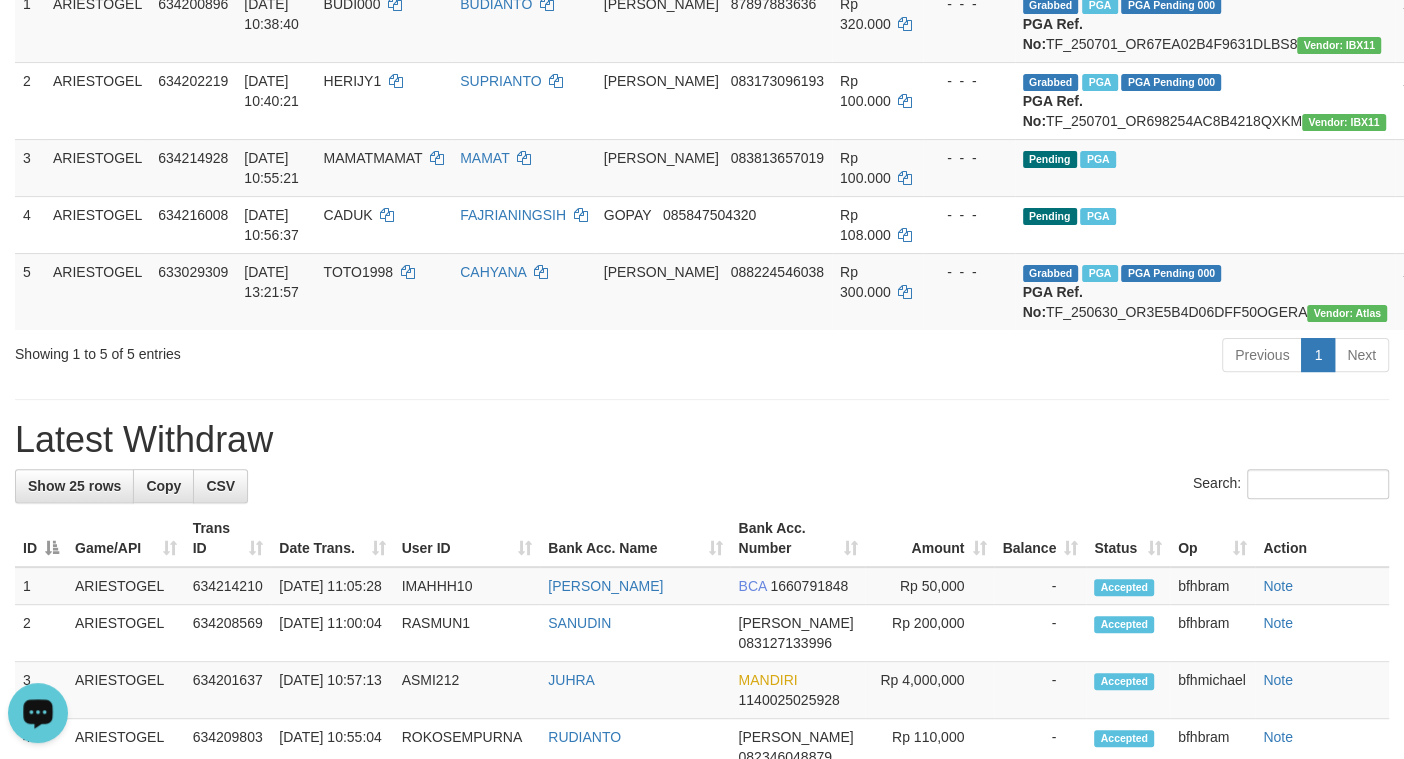 click at bounding box center [38, 713] 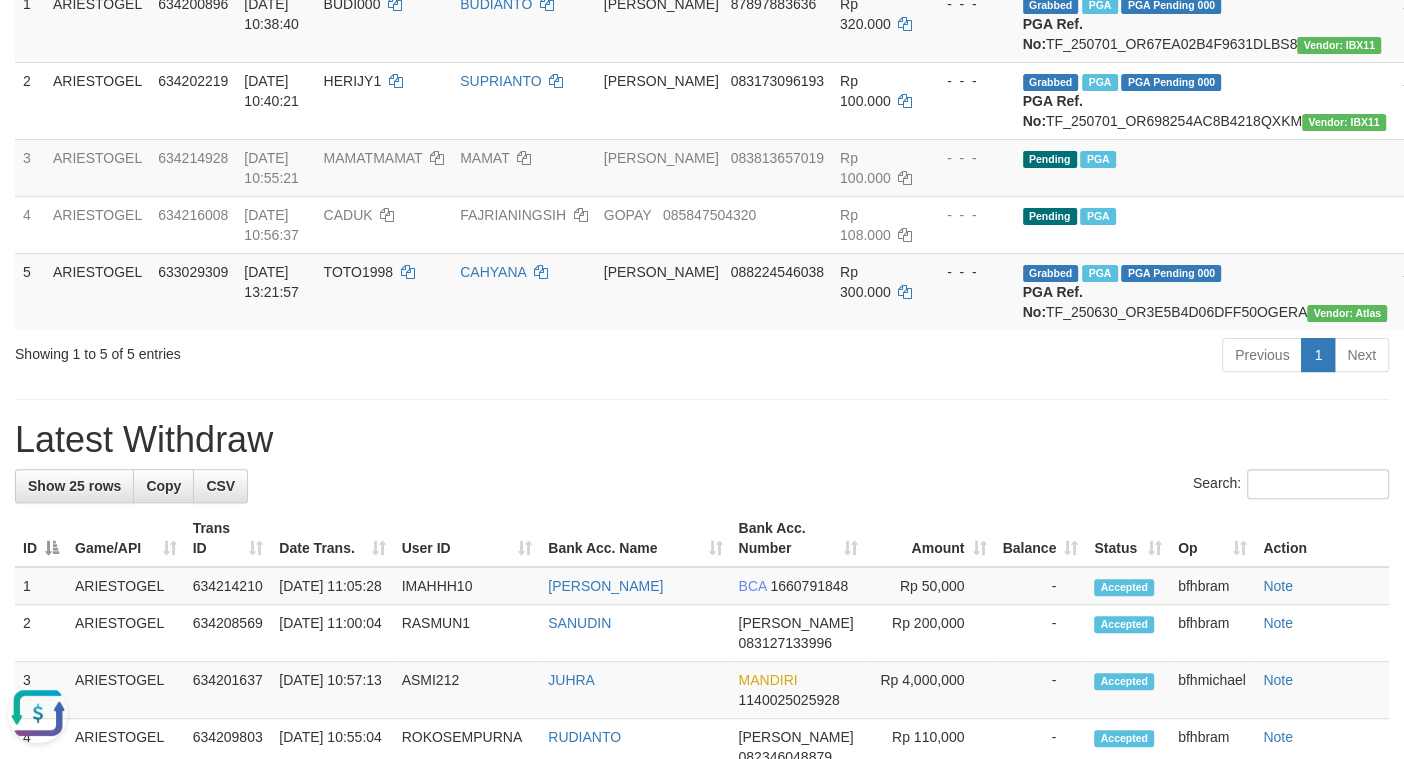 click on "Latest Withdraw" at bounding box center [702, 440] 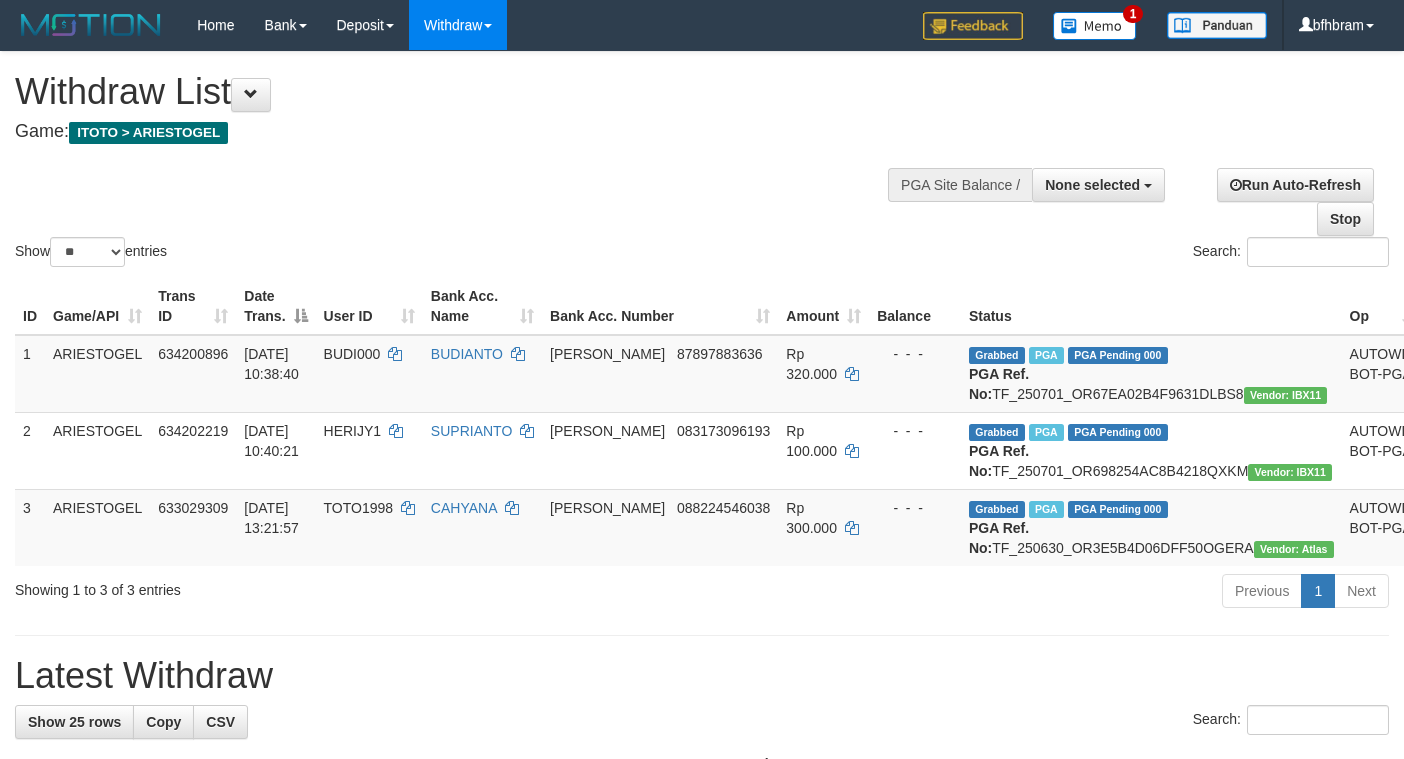 select 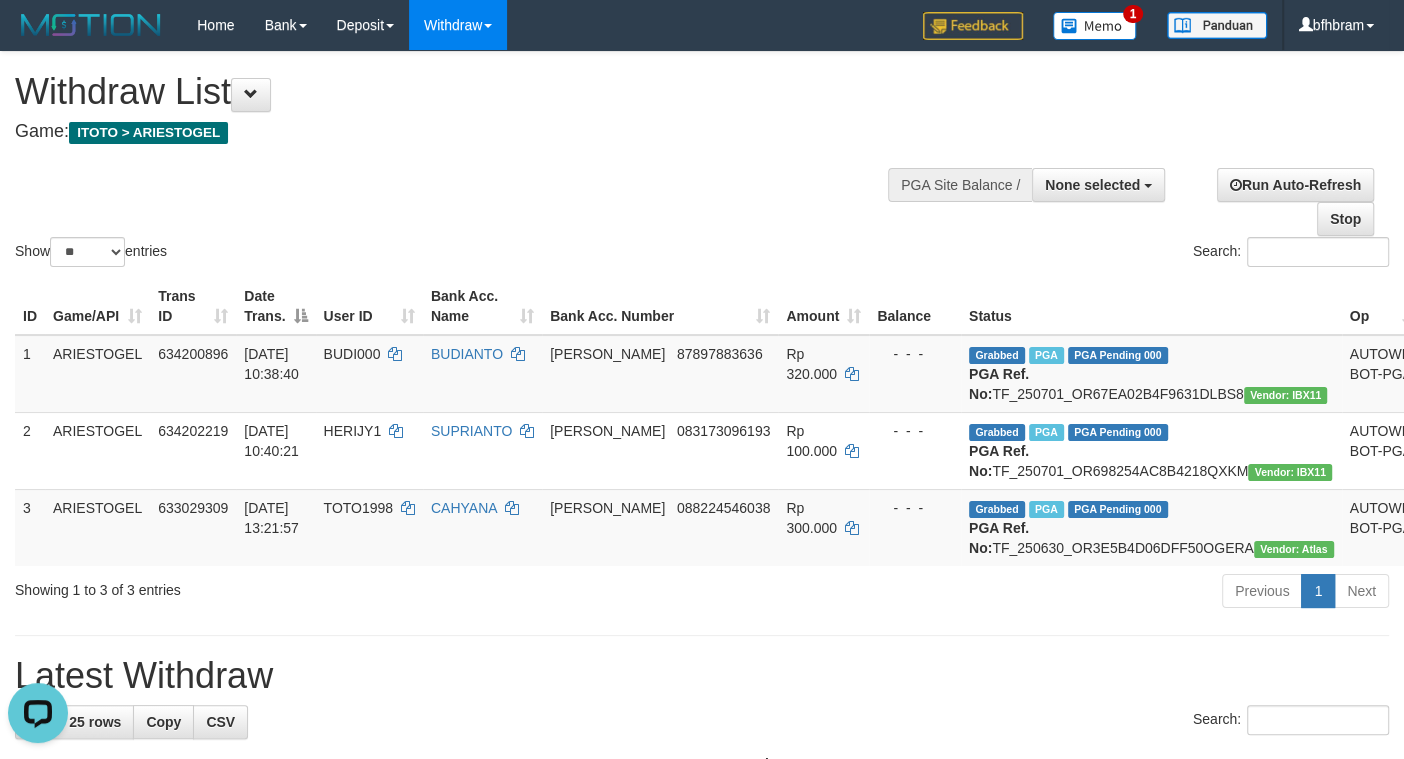 scroll, scrollTop: 0, scrollLeft: 0, axis: both 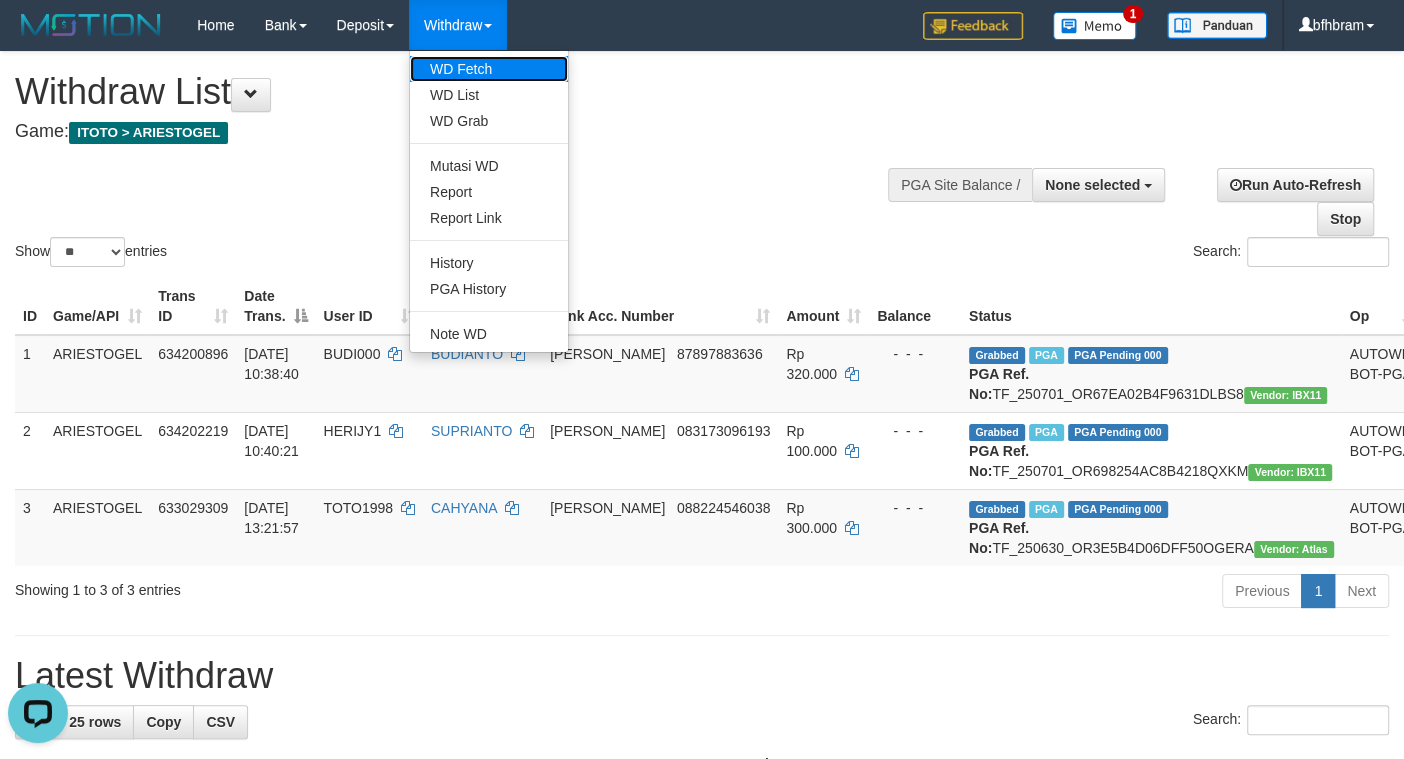 click on "WD Fetch" at bounding box center (489, 69) 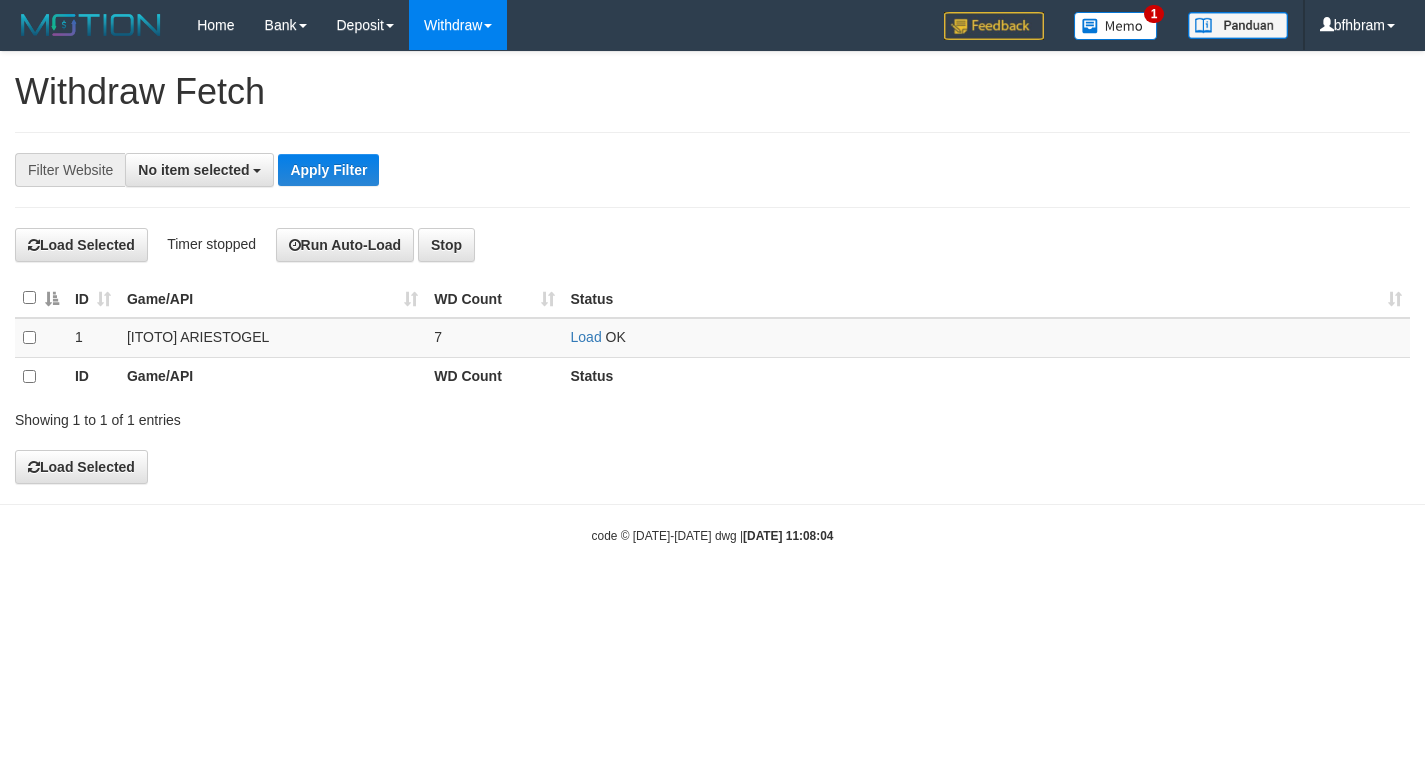 select 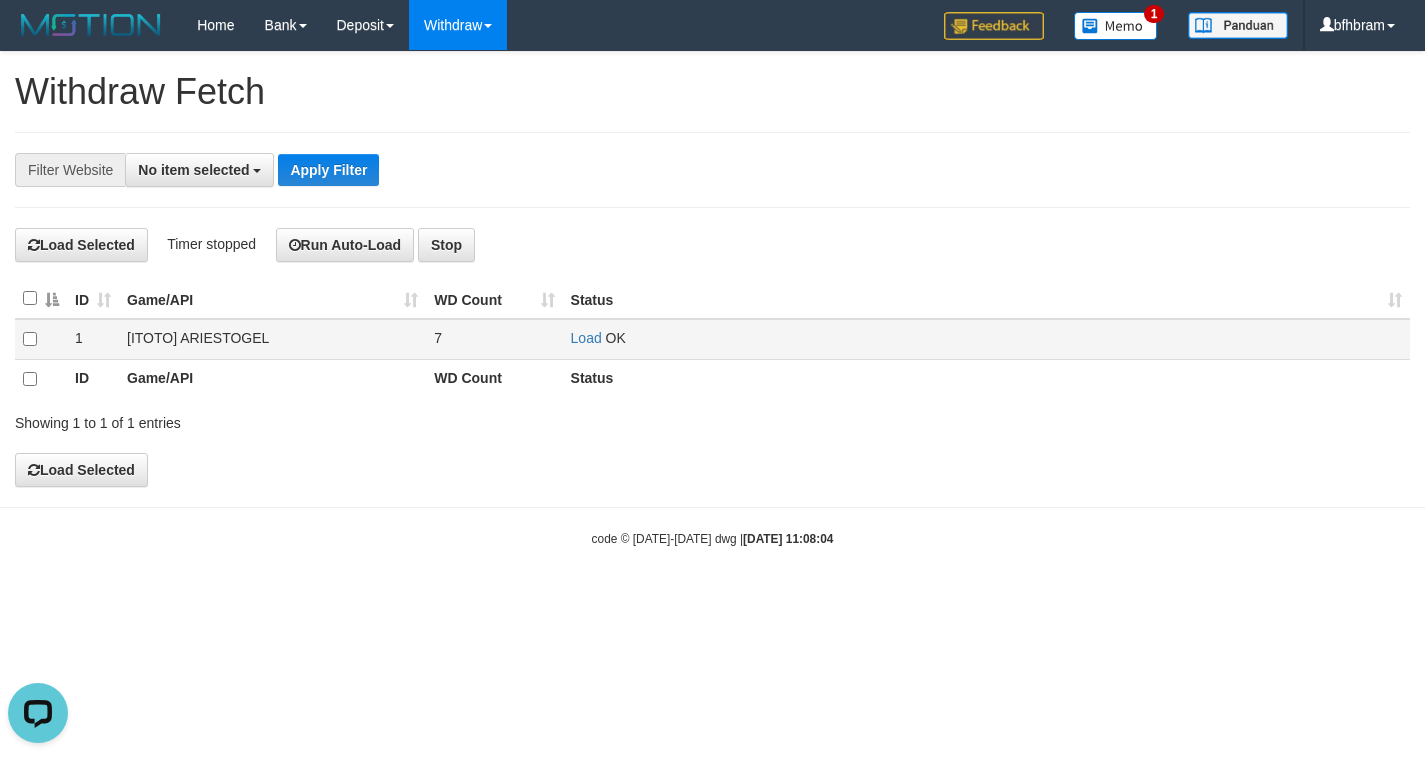 scroll, scrollTop: 0, scrollLeft: 0, axis: both 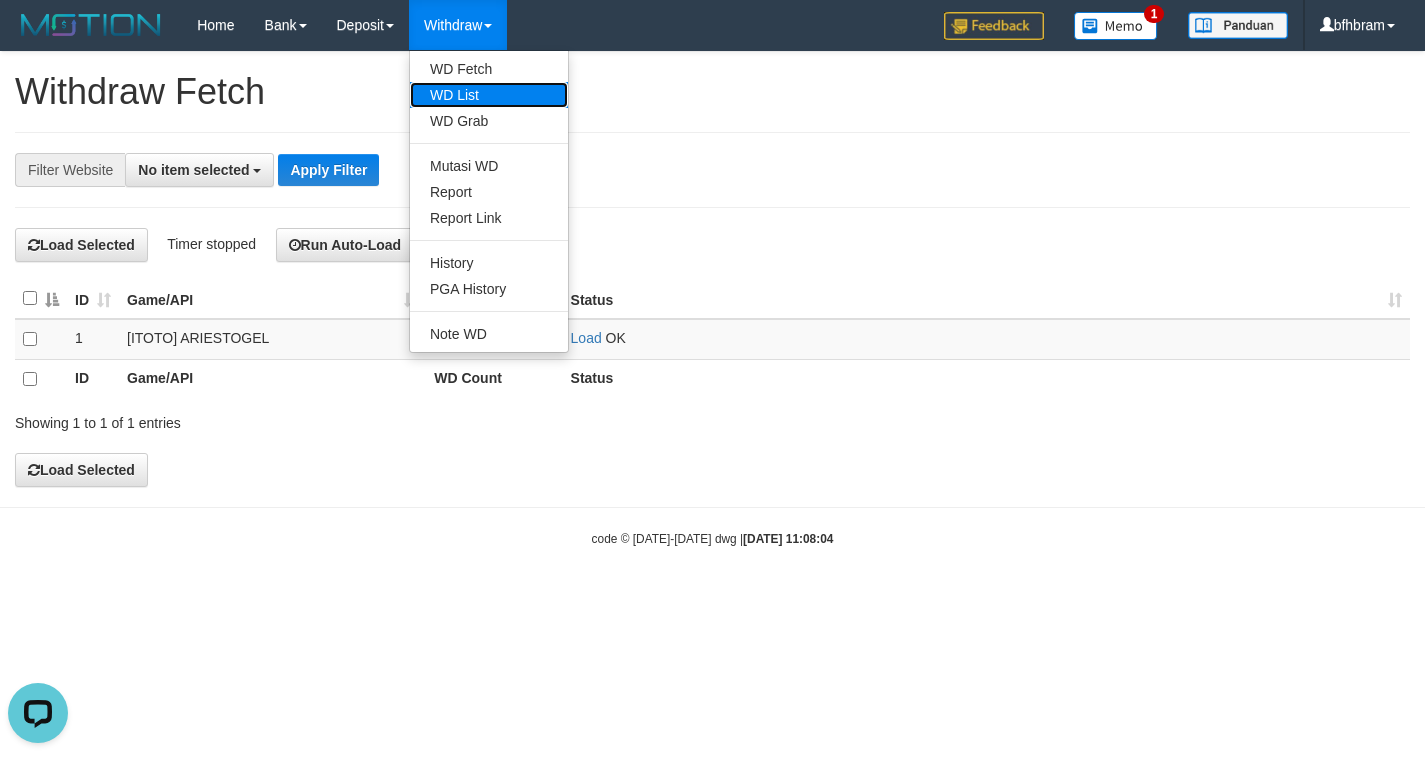 click on "WD List" at bounding box center (489, 95) 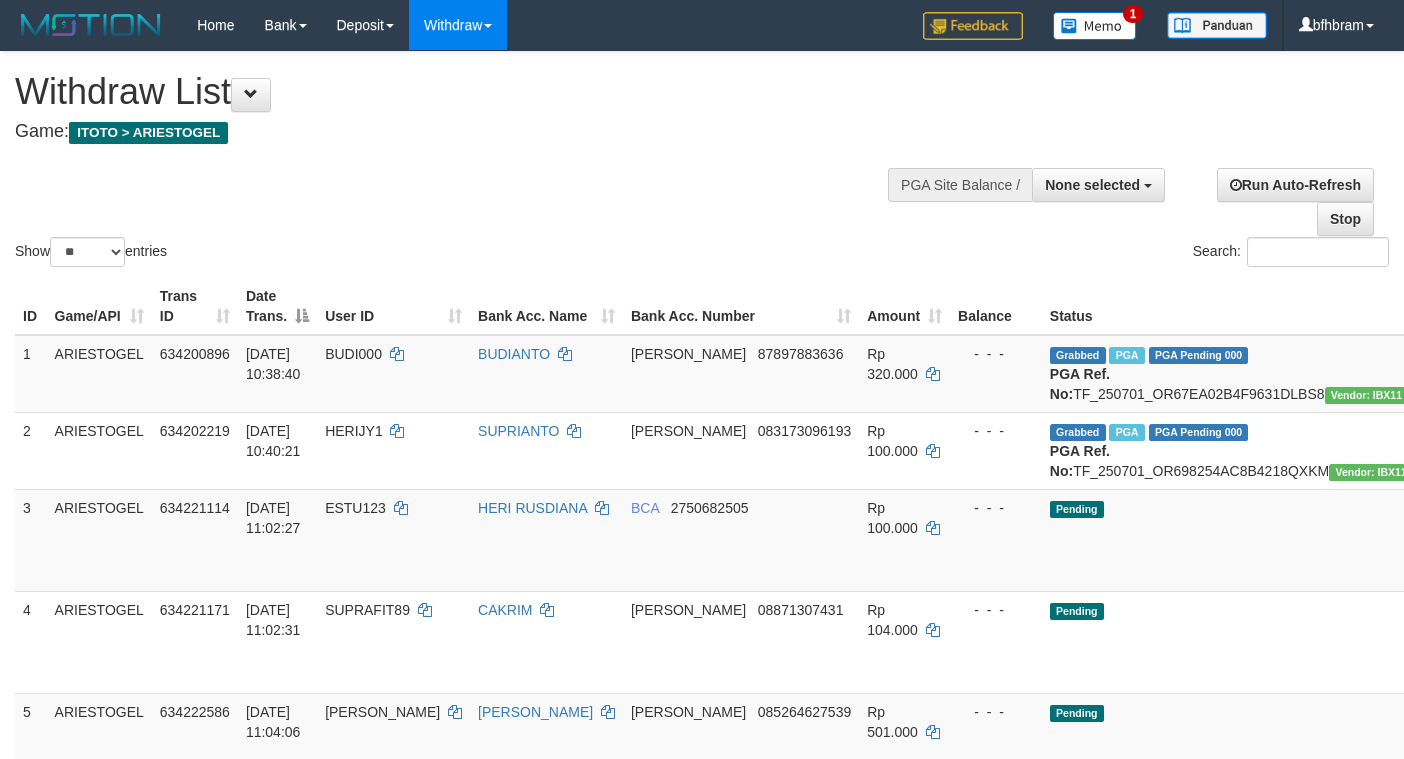 select 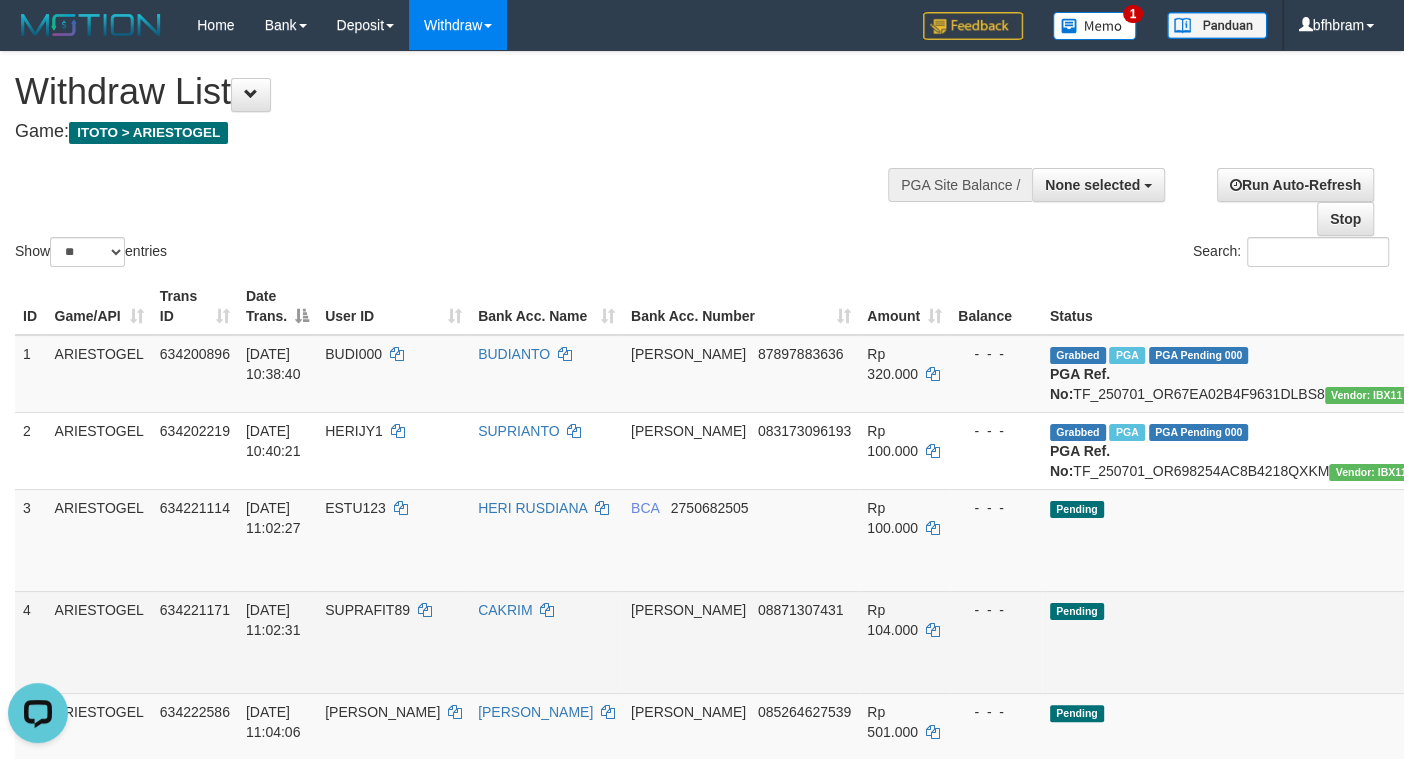 scroll, scrollTop: 175, scrollLeft: 0, axis: vertical 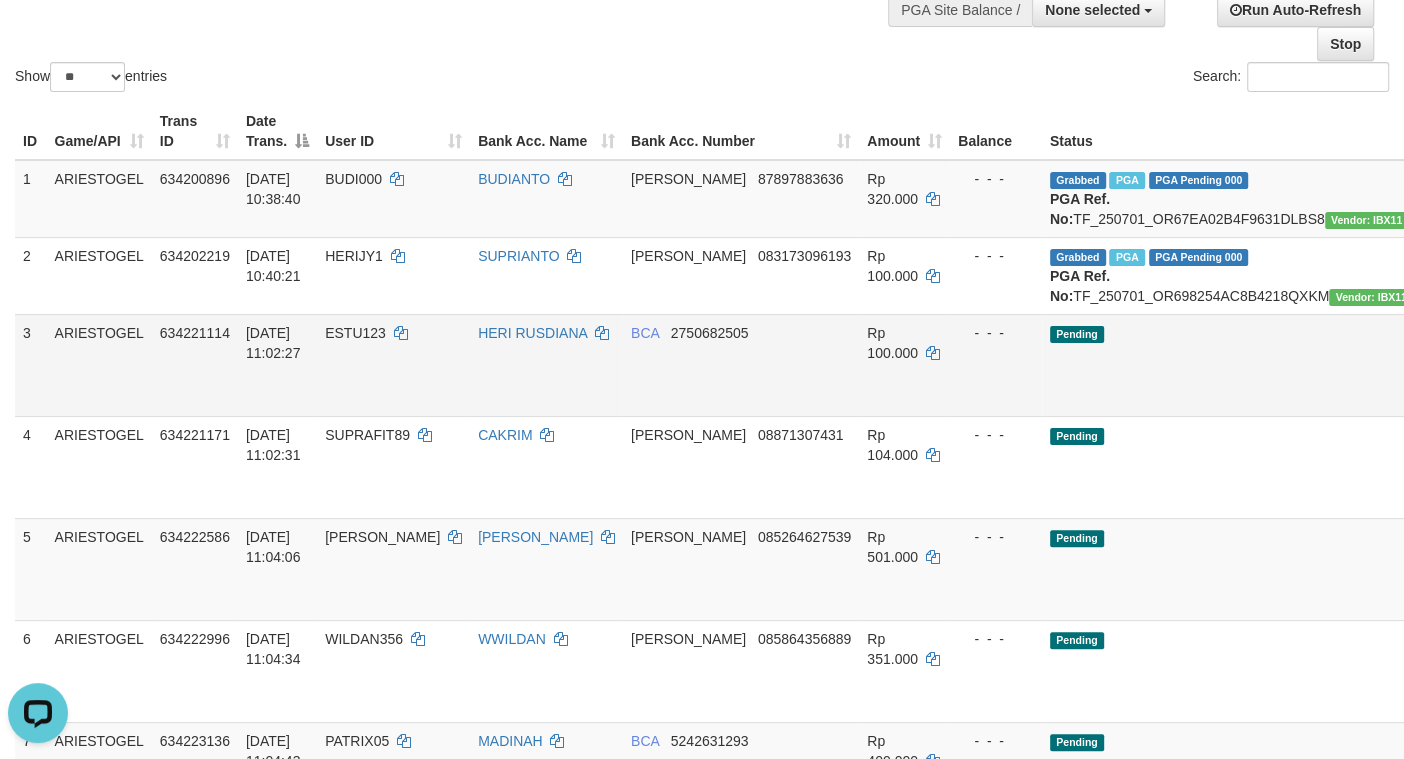 click on "Send PGA" at bounding box center (1529, 388) 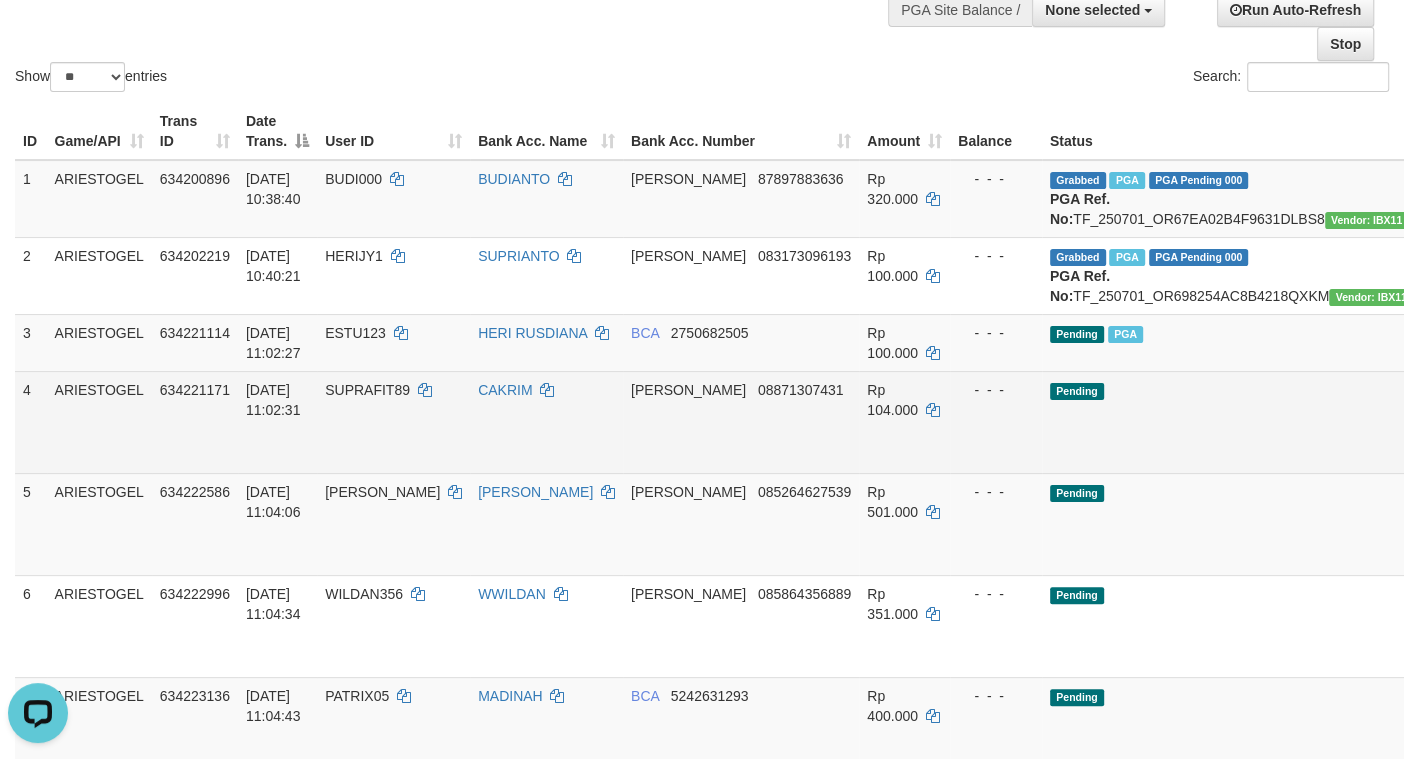 click on "Send PGA" at bounding box center (1529, 445) 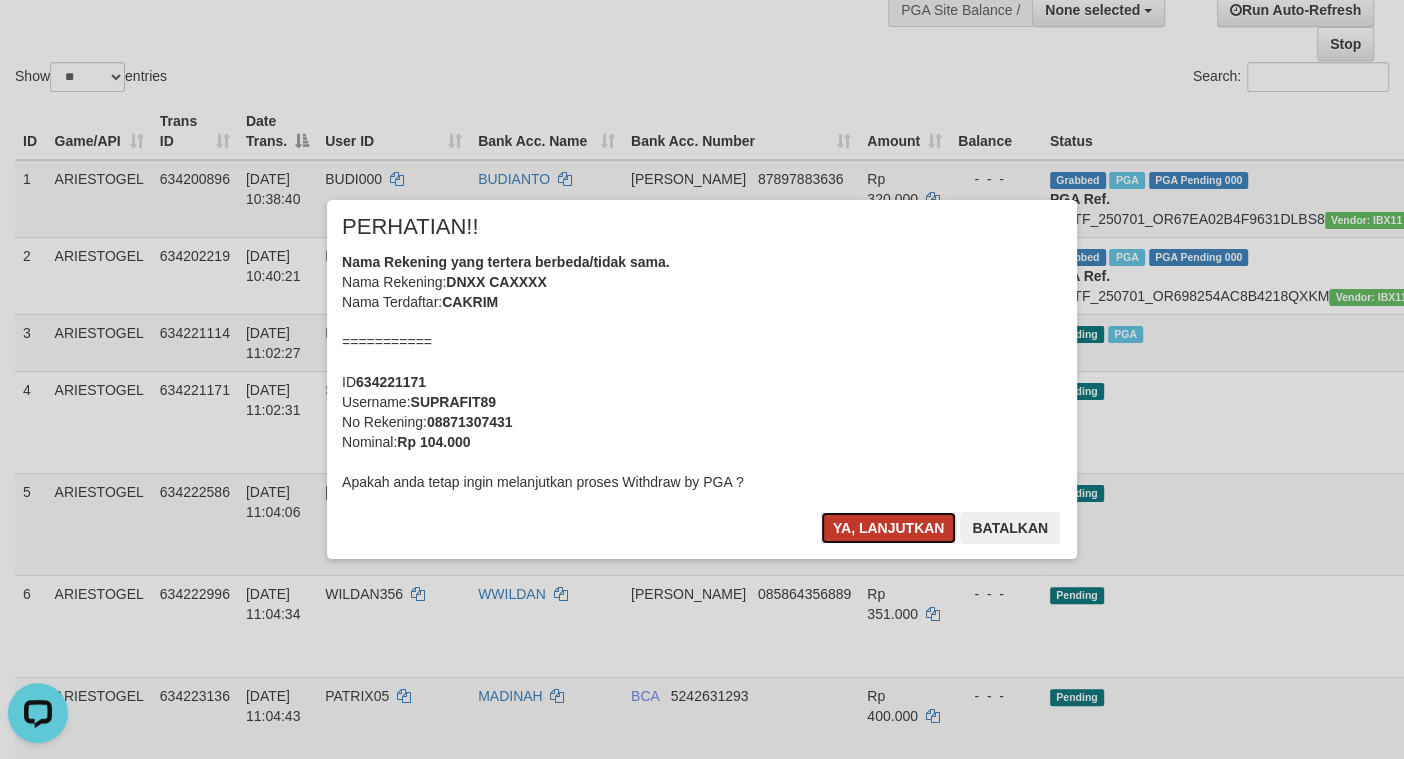 click on "Ya, lanjutkan" at bounding box center [889, 528] 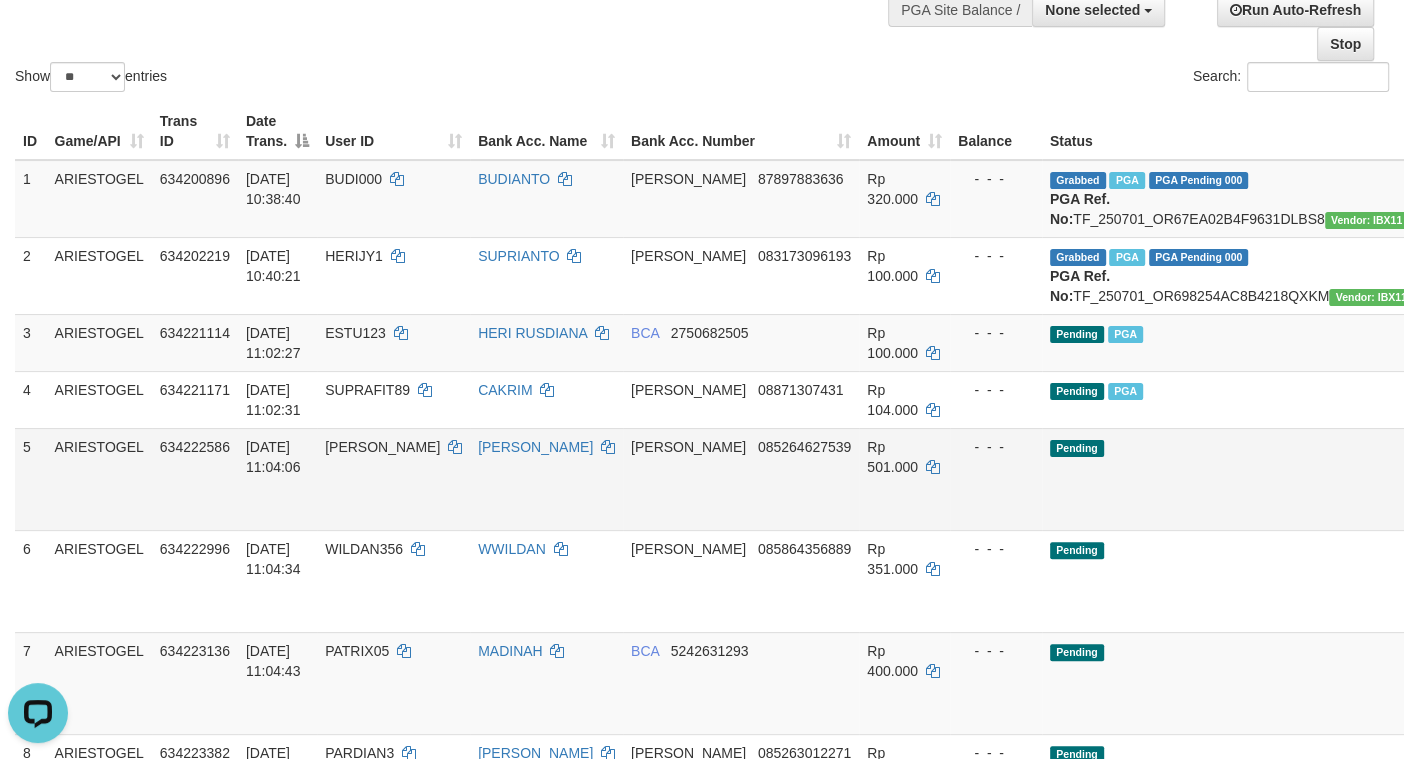 click on "Send PGA" at bounding box center (1529, 502) 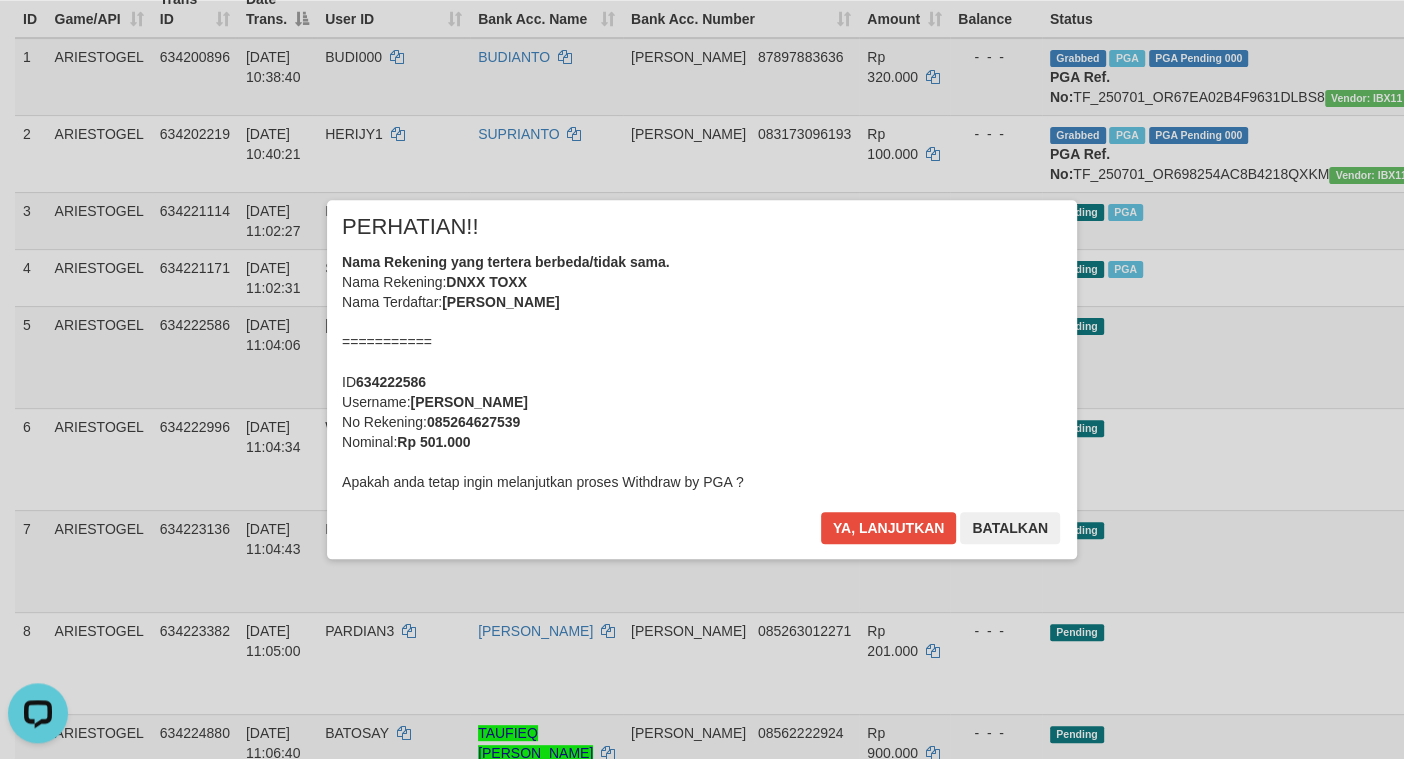 scroll, scrollTop: 350, scrollLeft: 0, axis: vertical 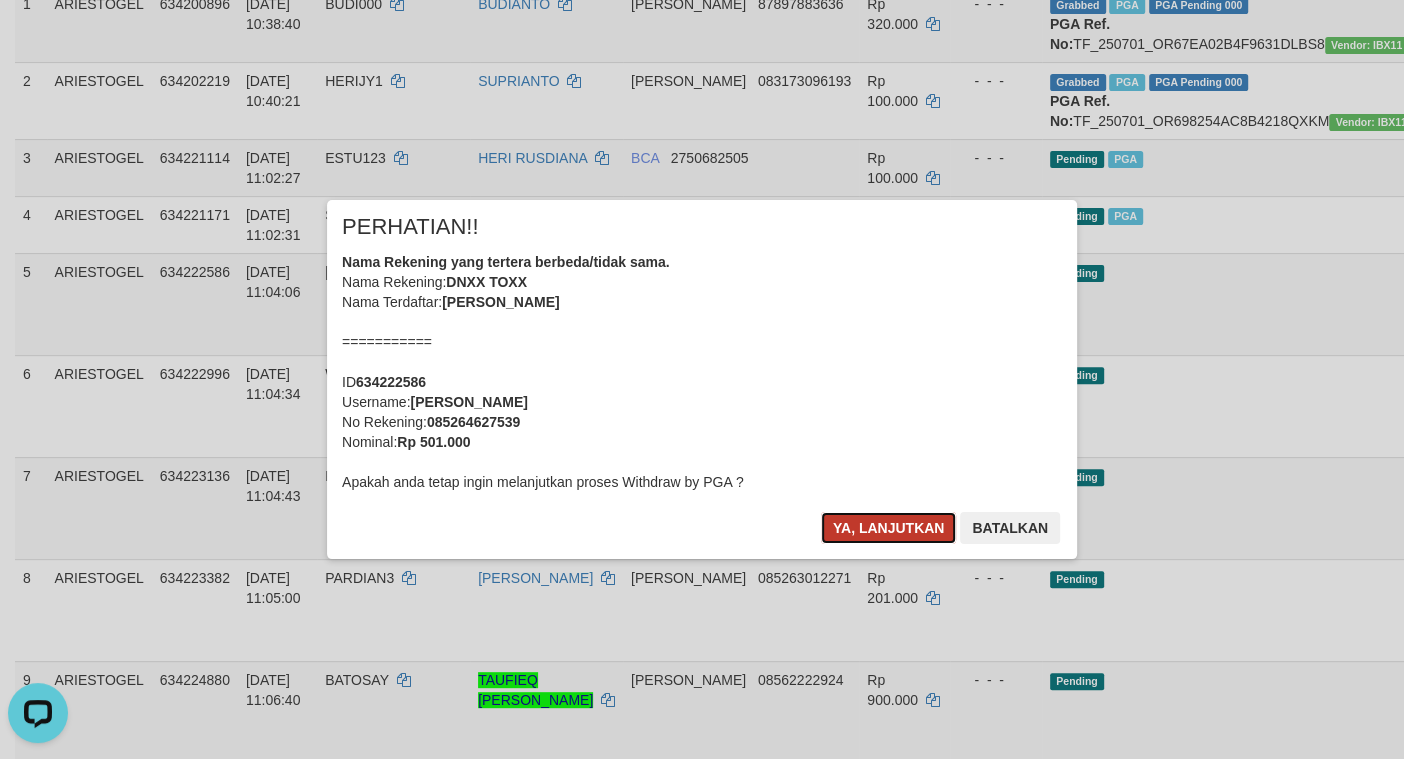 click on "Ya, lanjutkan" at bounding box center [889, 528] 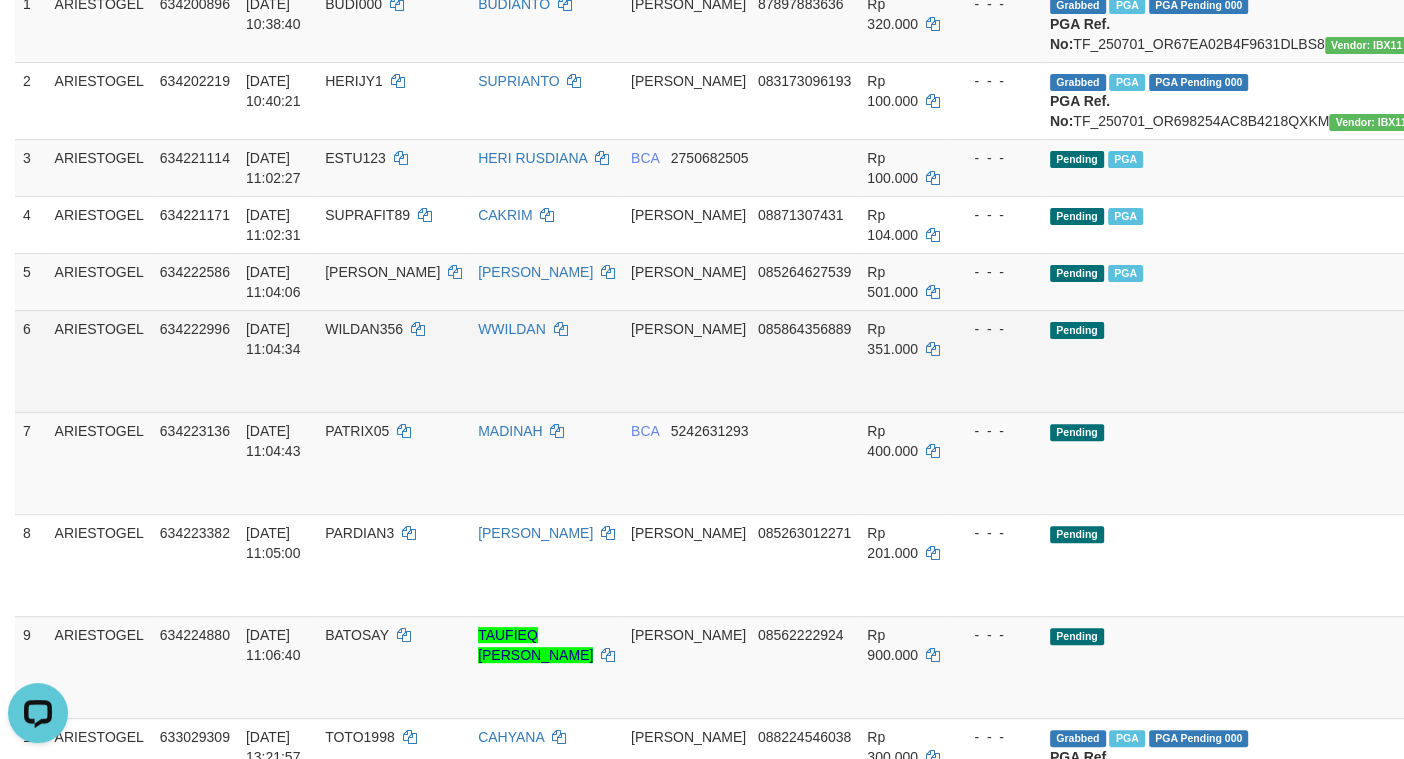 click on "Send PGA" at bounding box center (1529, 384) 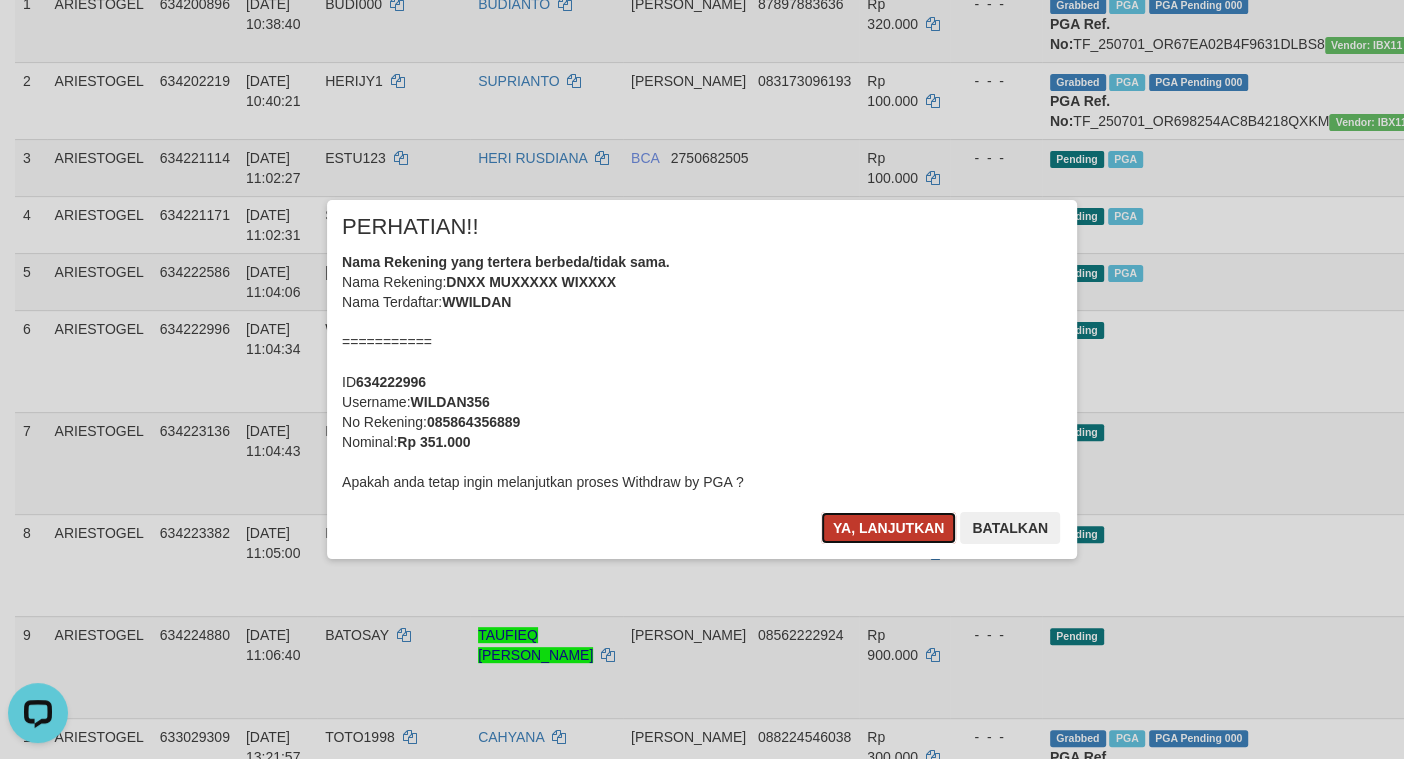 click on "Ya, lanjutkan" at bounding box center (889, 528) 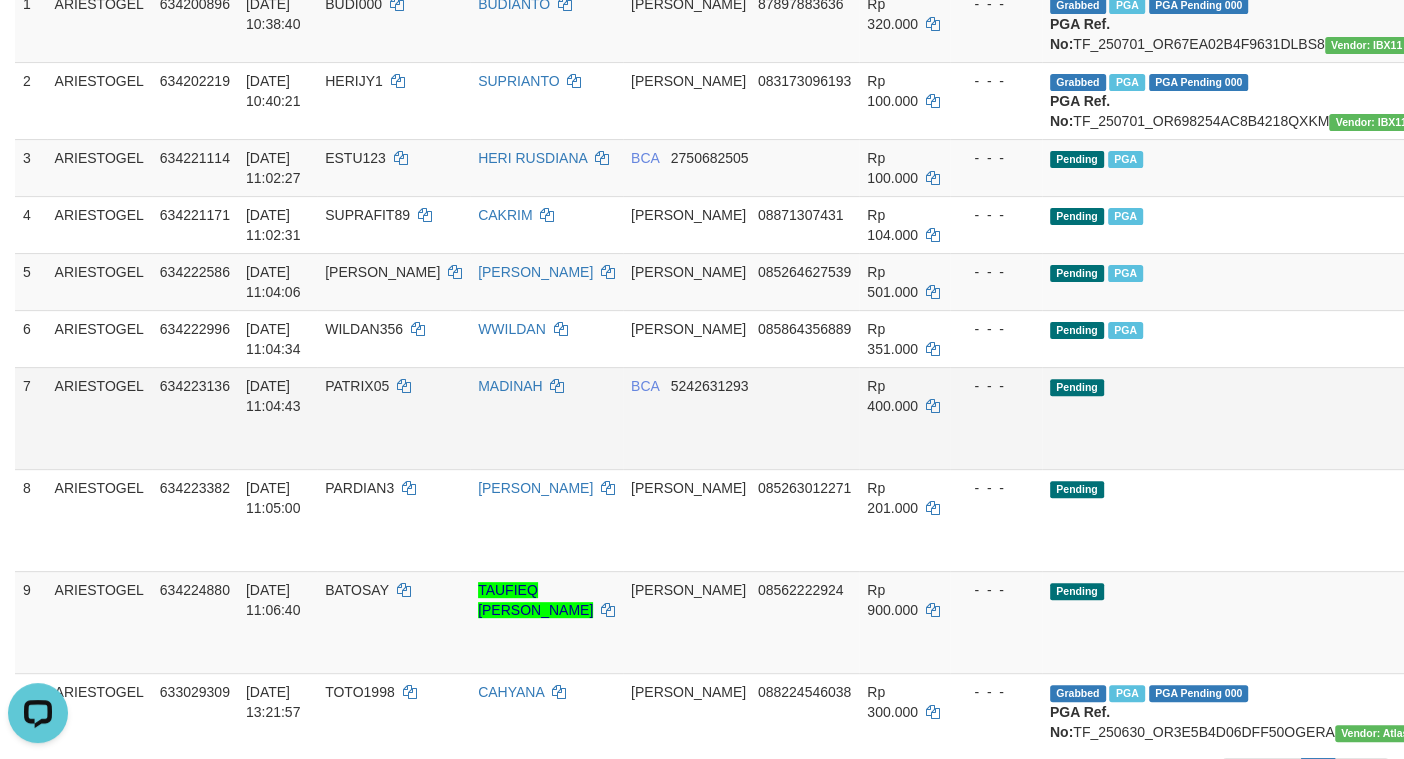 click on "Send PGA" at bounding box center (1529, 441) 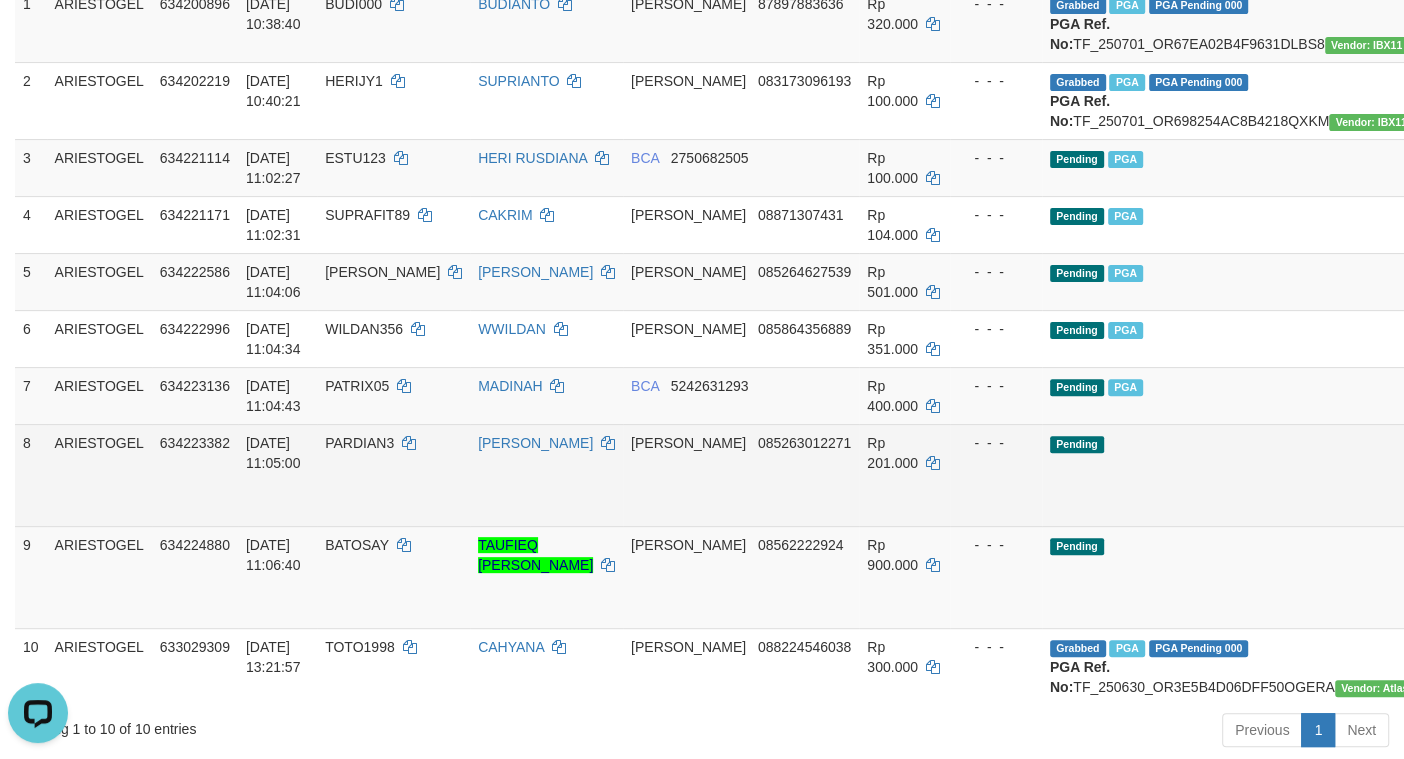 click on "Send PGA" at bounding box center [1529, 498] 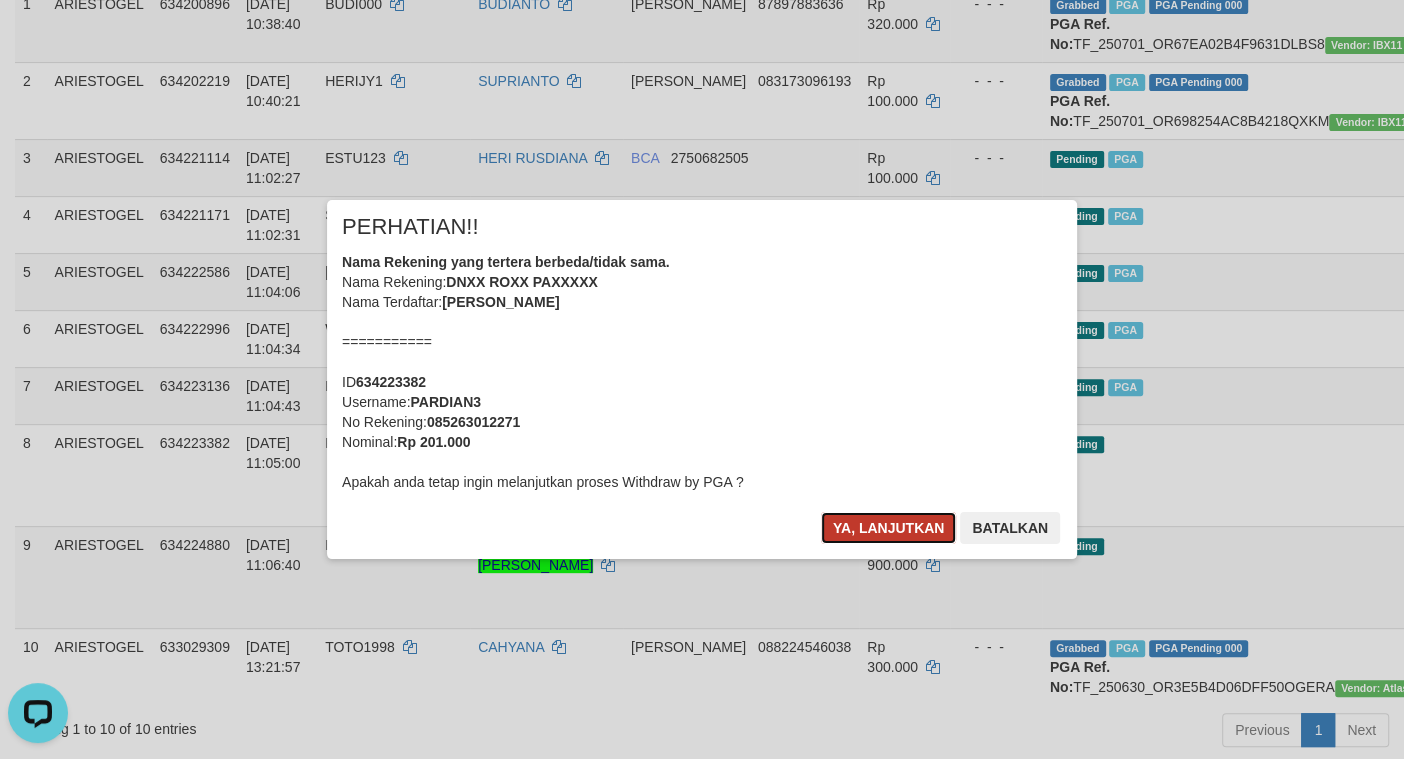 click on "Ya, lanjutkan" at bounding box center (889, 528) 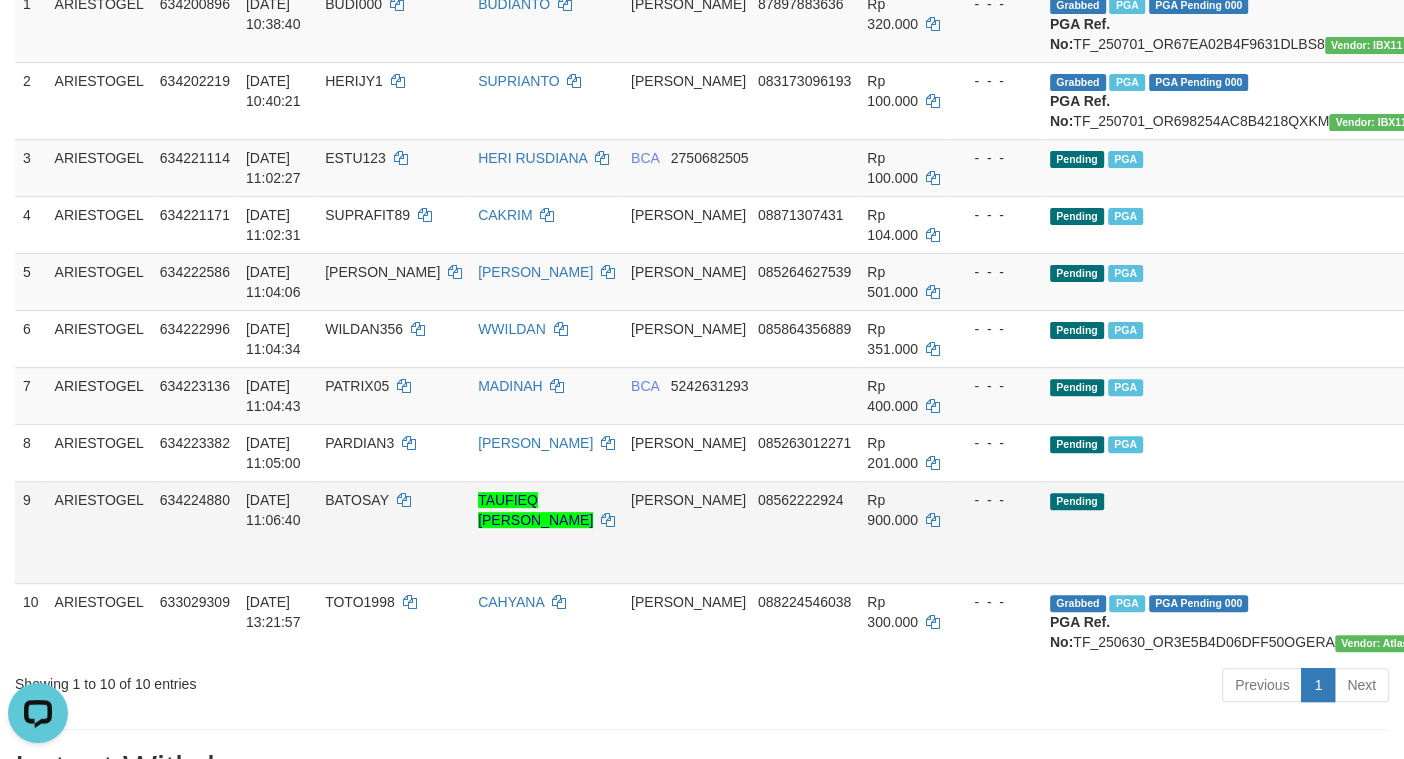 click on "Send PGA" at bounding box center (1529, 555) 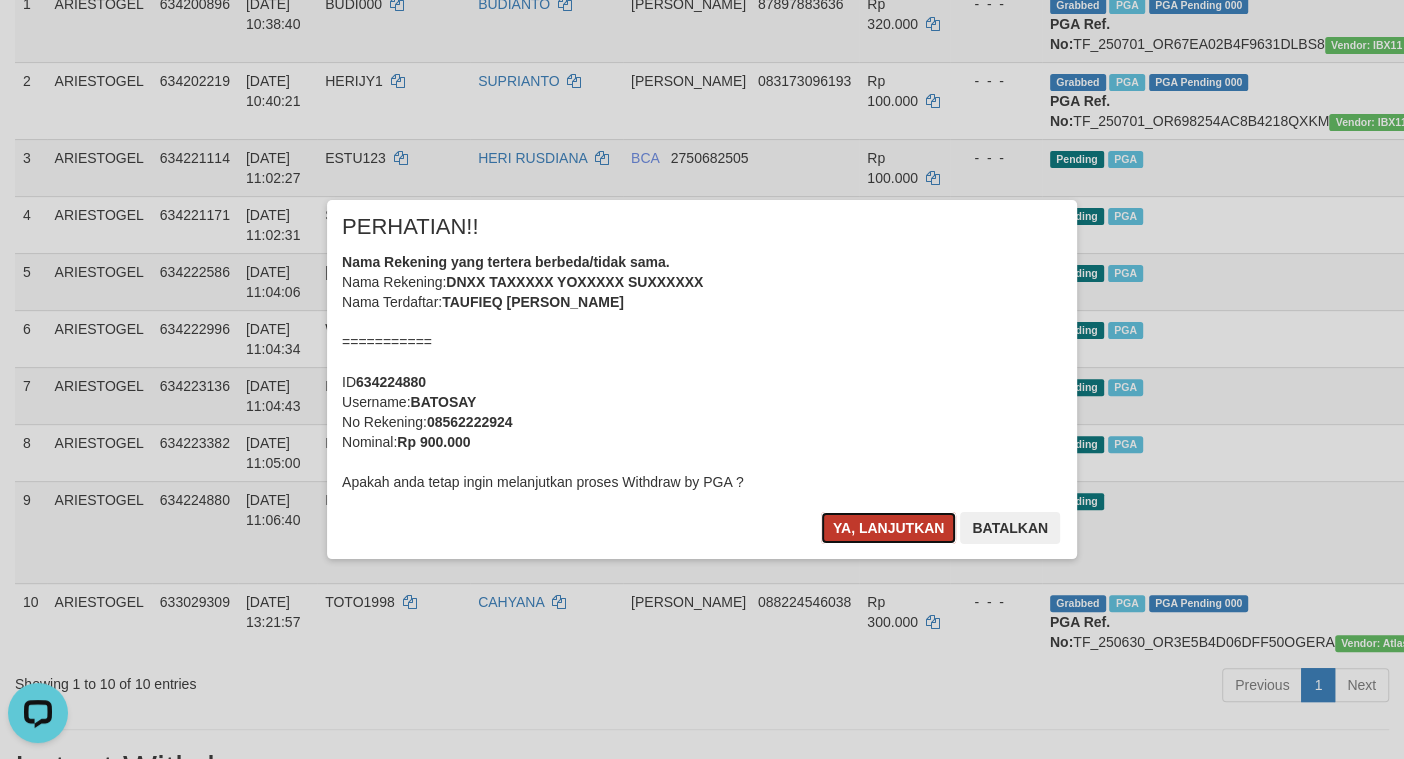 click on "Ya, lanjutkan" at bounding box center (889, 528) 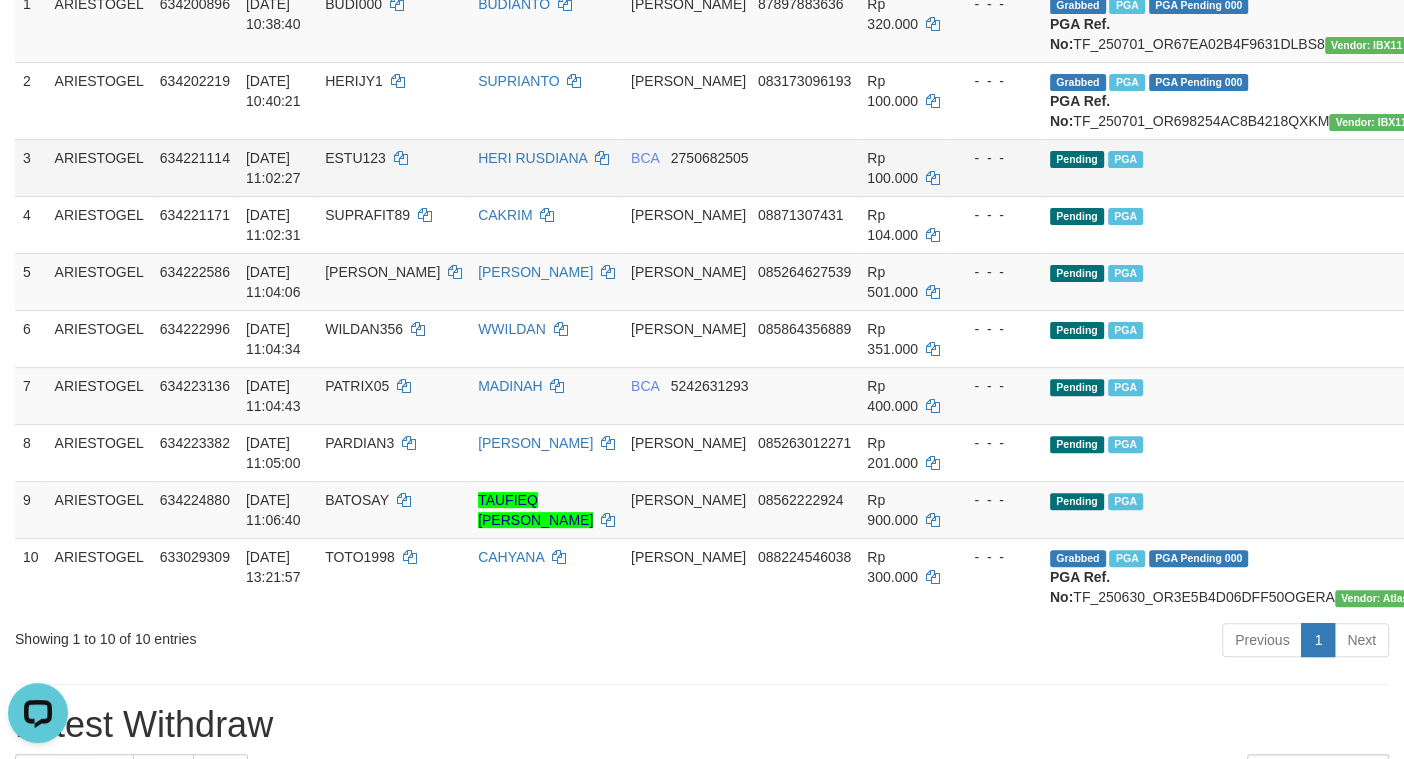 click on "Pending   PGA" at bounding box center (1232, 167) 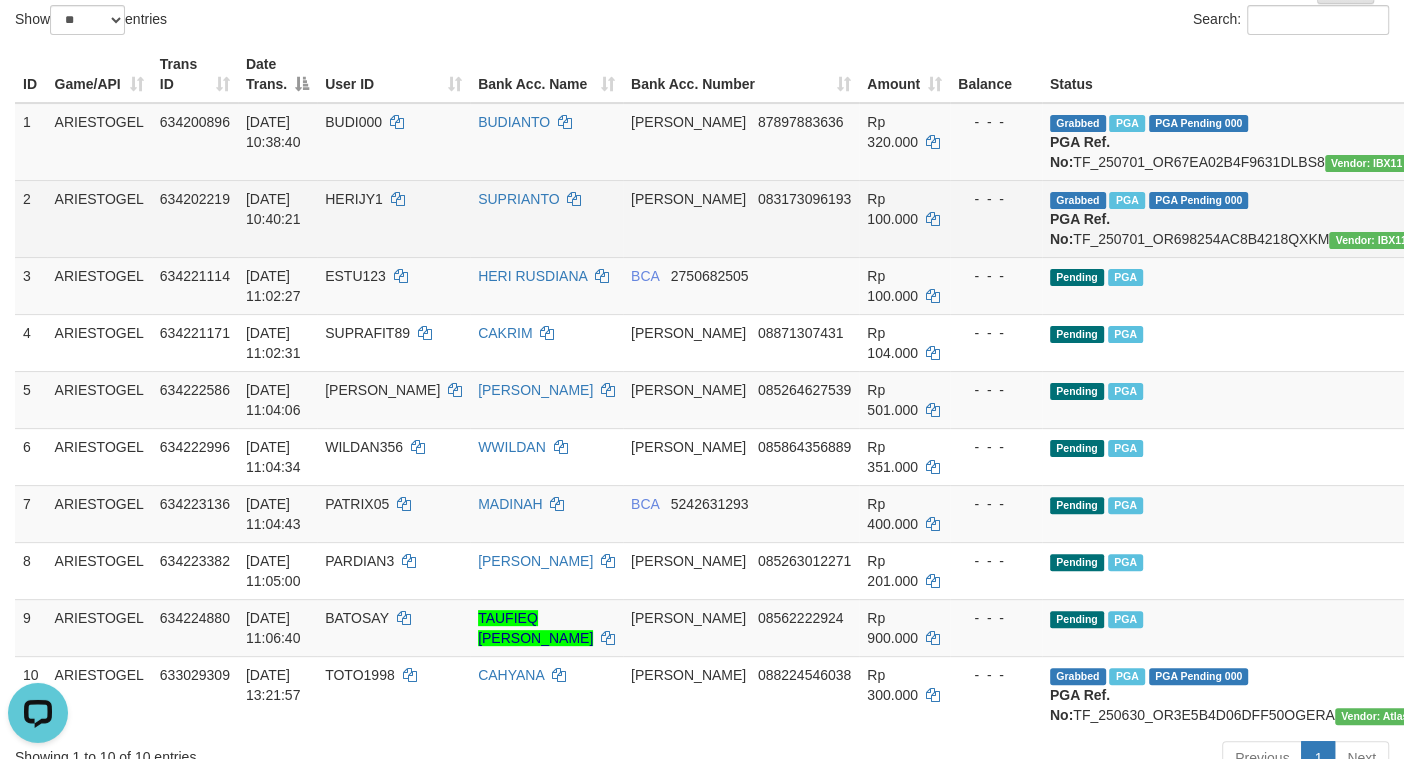scroll, scrollTop: 175, scrollLeft: 0, axis: vertical 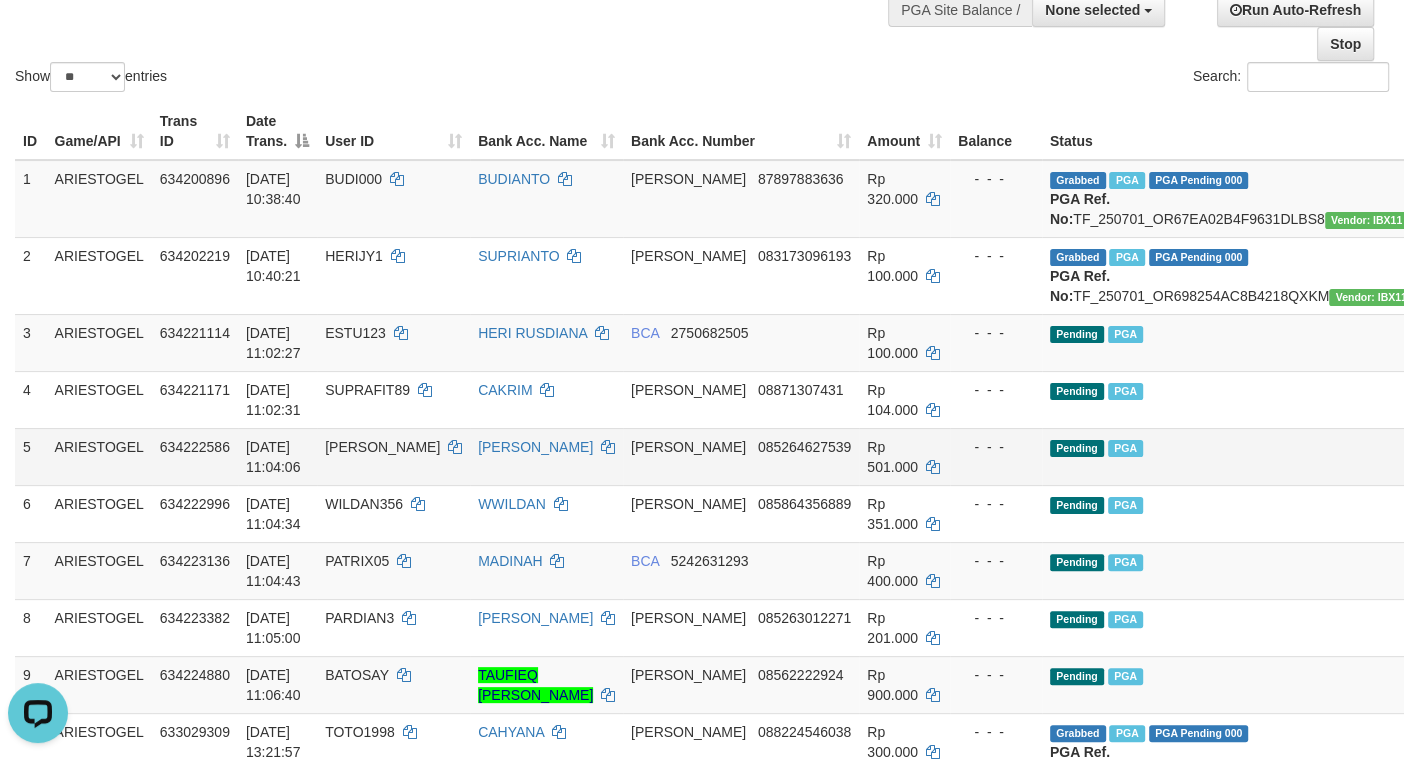 click on "Pending   PGA" at bounding box center (1232, 456) 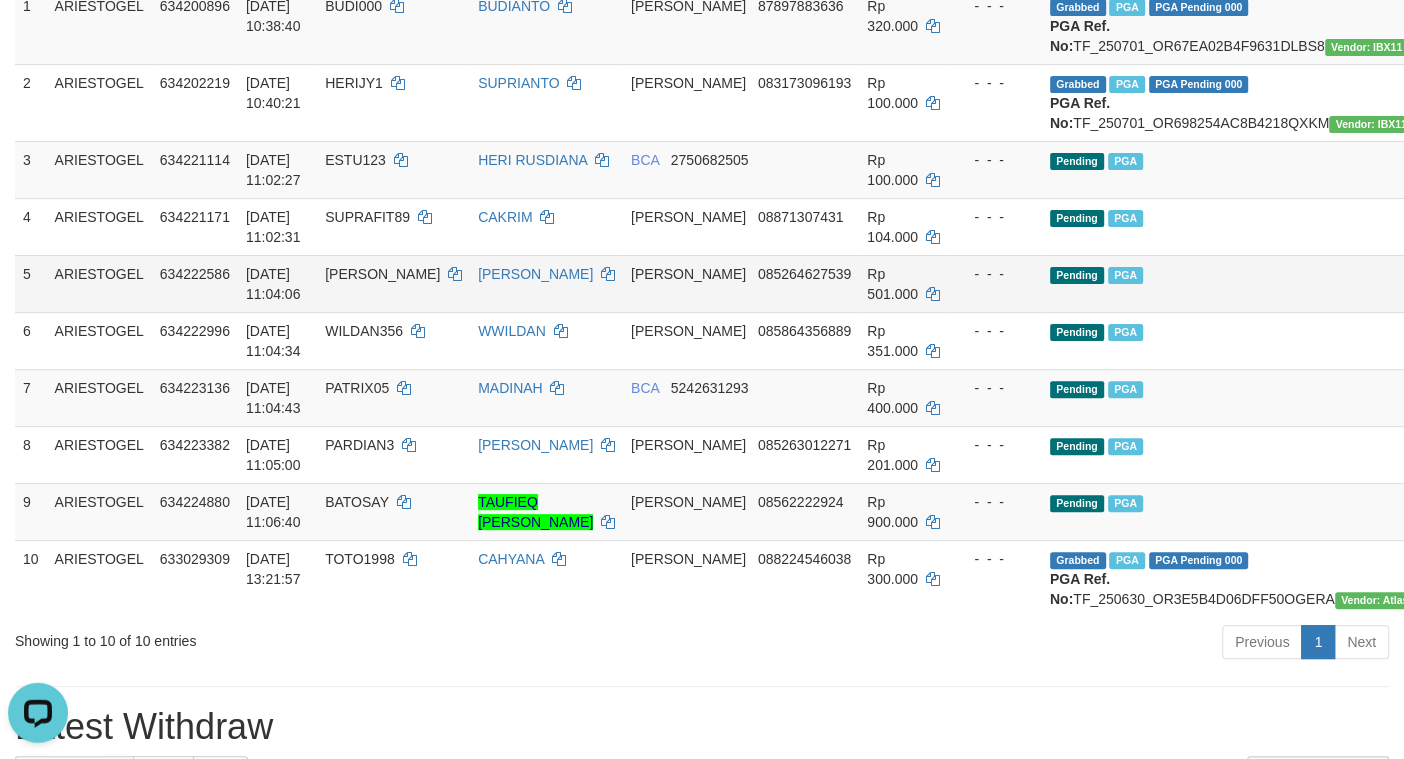 scroll, scrollTop: 350, scrollLeft: 0, axis: vertical 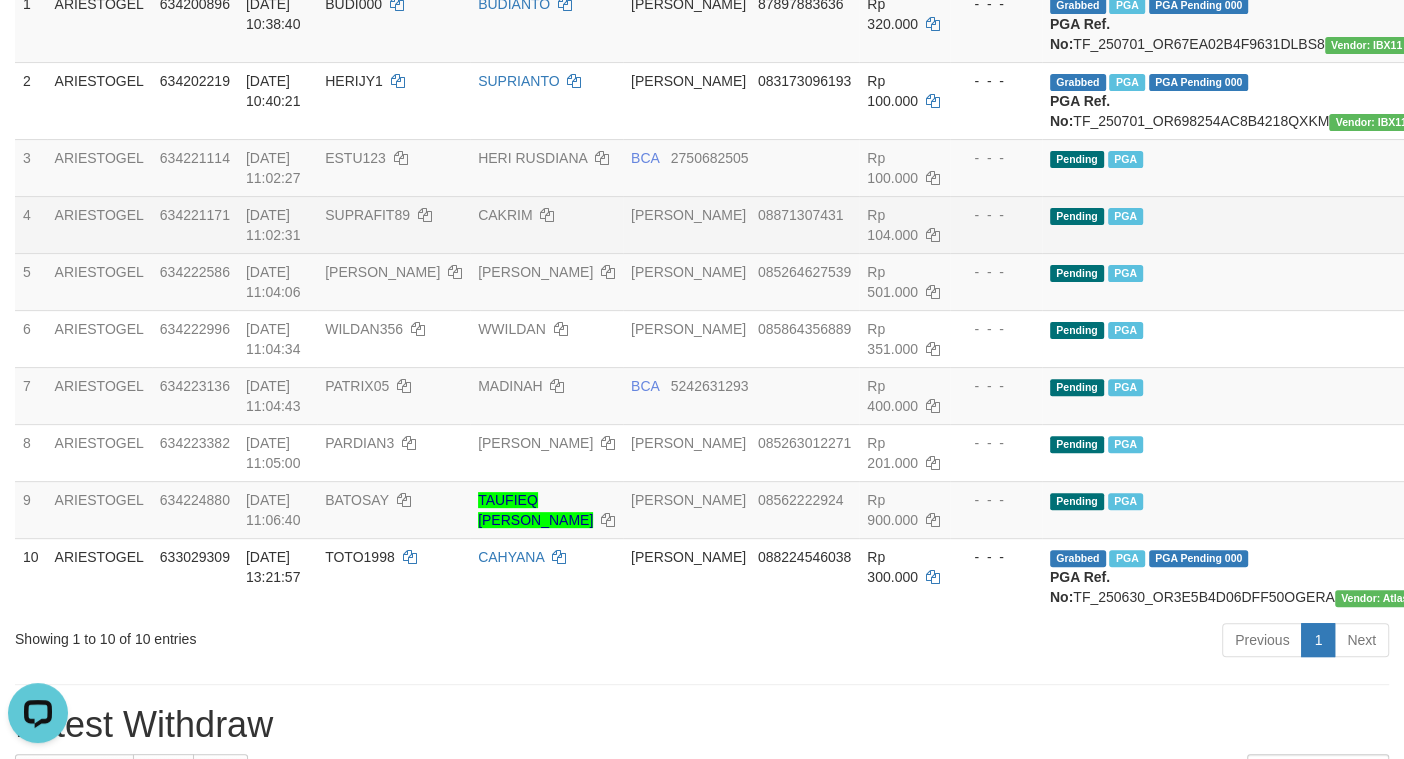 click on "Pending   PGA" at bounding box center (1232, 224) 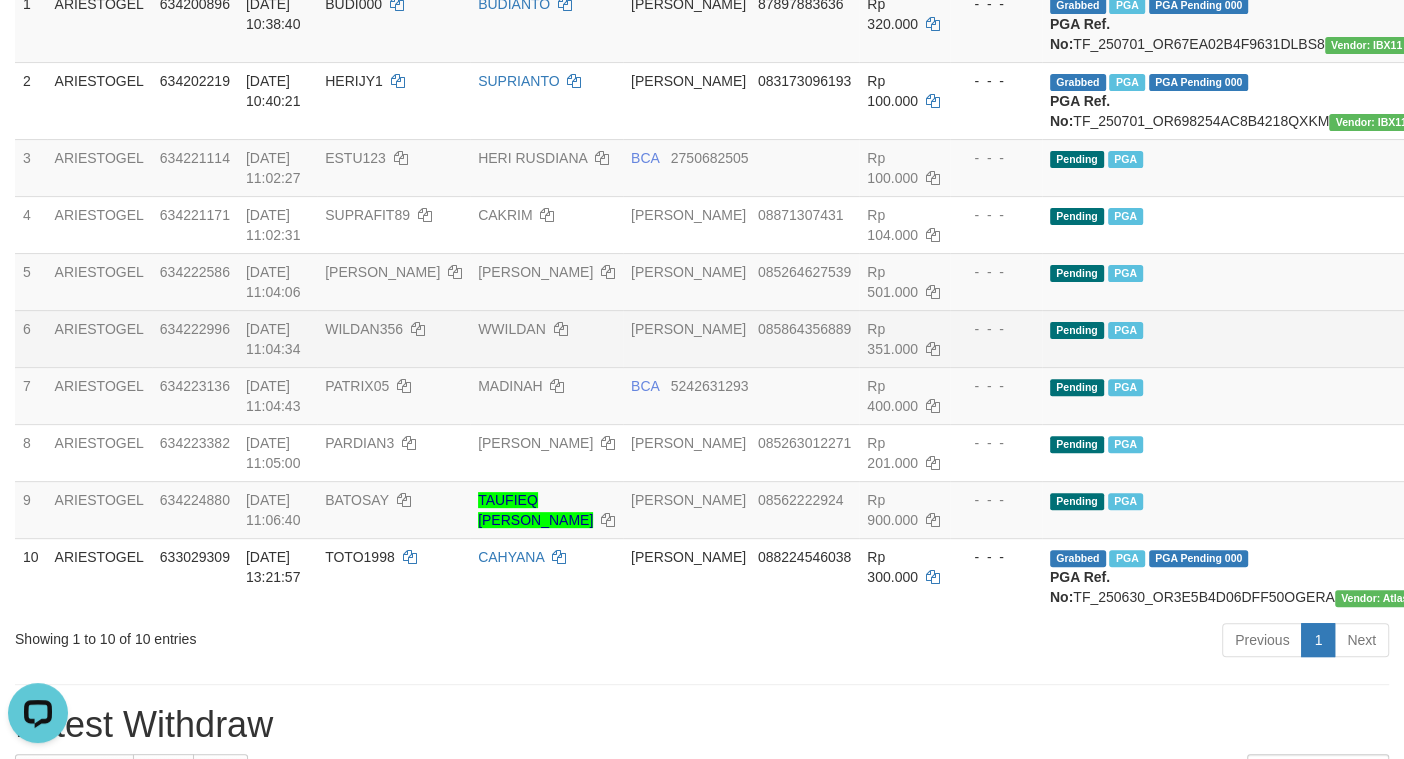 click on "Pending   PGA" at bounding box center [1232, 338] 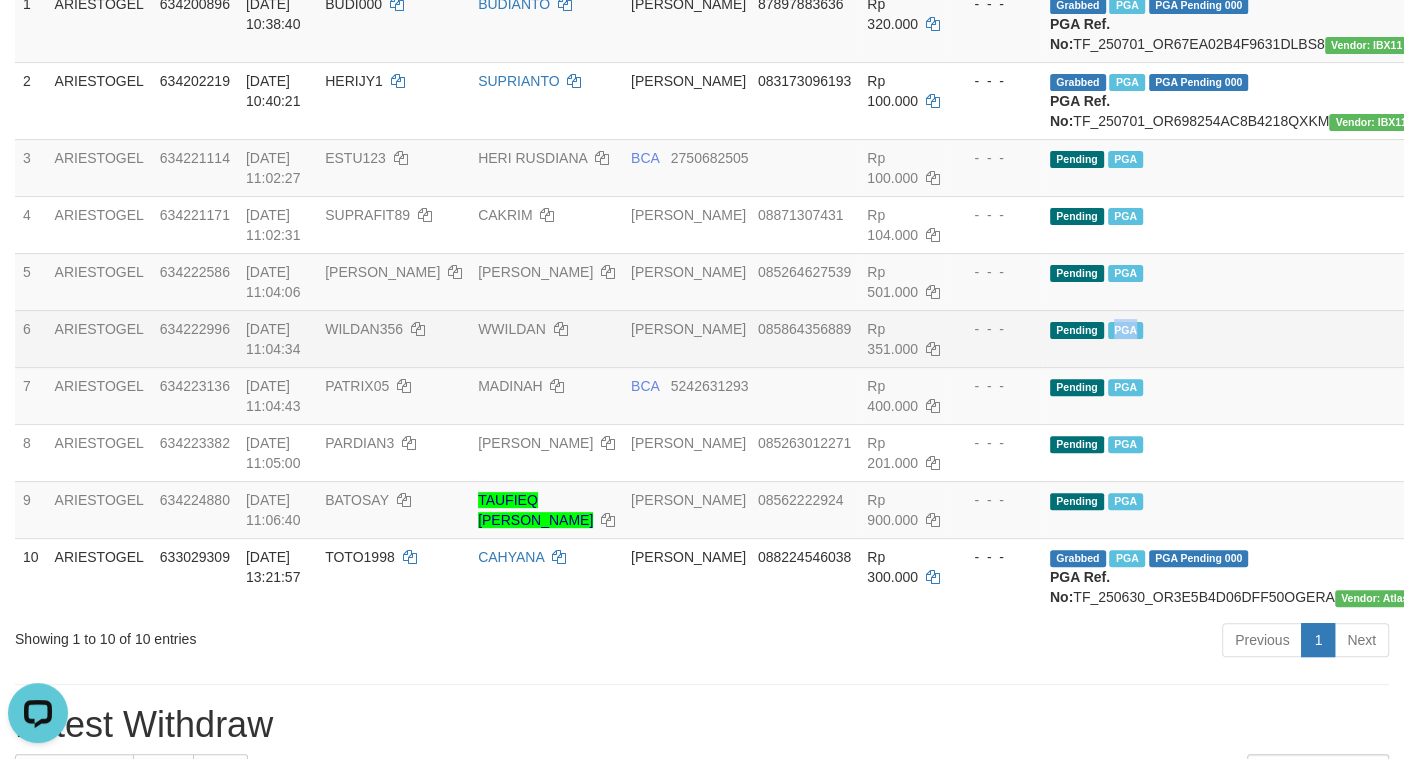 click on "Pending   PGA" at bounding box center (1232, 338) 